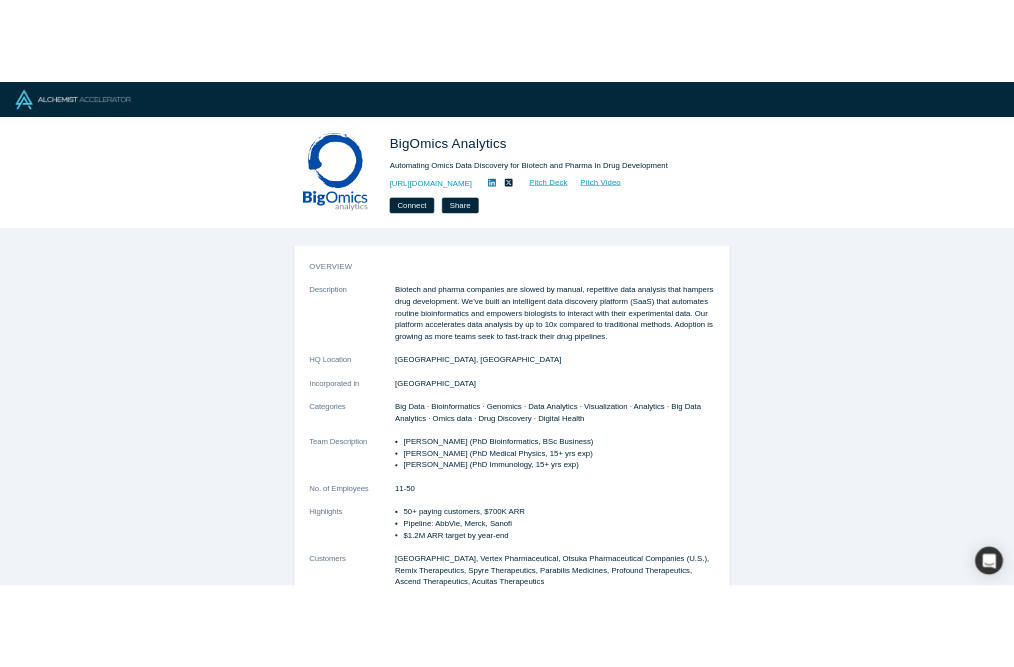 scroll, scrollTop: 0, scrollLeft: 0, axis: both 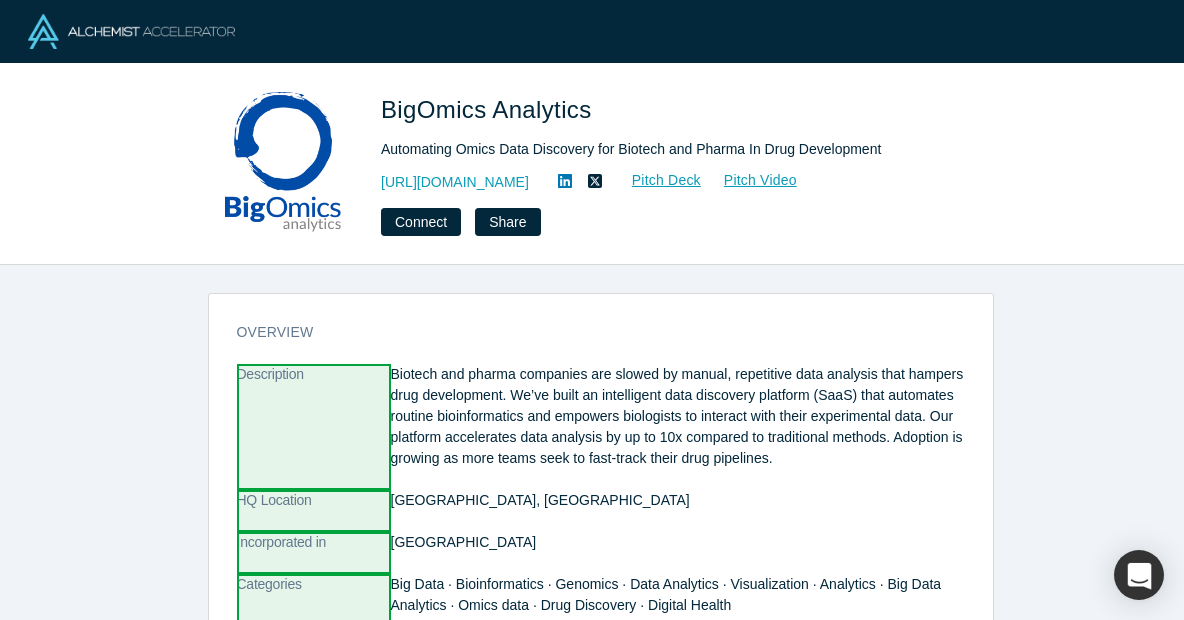 click on "BigOmics Analytics   Automating Omics Data Discovery for Biotech and Pharma In Drug Development https://bigomics.ch/ Pitch Deck Pitch Video Connect Share overview   Description Biotech and pharma companies are slowed by manual, repetitive data analysis that hampers drug development. We’ve built an intelligent data discovery platform (SaaS) that automates routine bioinformatics and empowers biologists to interact with their experimental data. Our platform accelerates data analysis by up to 10x compared to traditional methods. Adoption is growing as more teams seek to fast-track their drug pipelines. HQ Location Lugano, Switzerland Incorporated in Switzerland Categories Big Data · Bioinformatics · Genomics · Data Analytics · Visualization · Analytics · Big Data Analytics · Omics data · Drug Discovery · Digital Health Team Description
Murat Akhmedov (PhD Bioinformatics, BSc Business)
Ivo Kwee (PhD Medical Physics, 15+ yrs exp)
Axel Martinelli (PhD Immunology, 15+ yrs exp)
11-50" at bounding box center (592, 310) 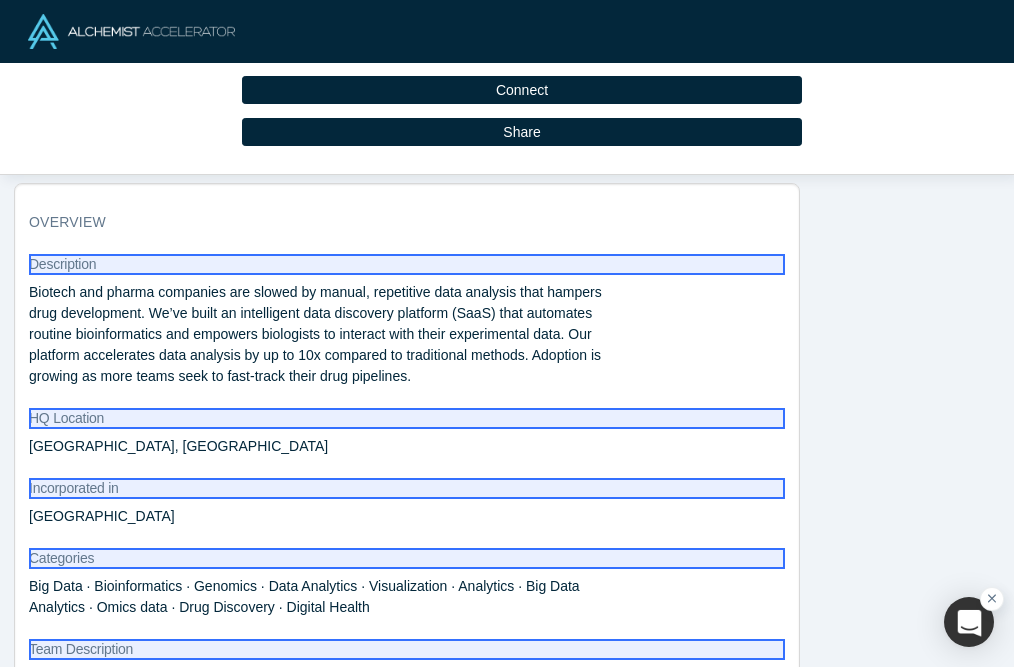 scroll, scrollTop: 294, scrollLeft: 0, axis: vertical 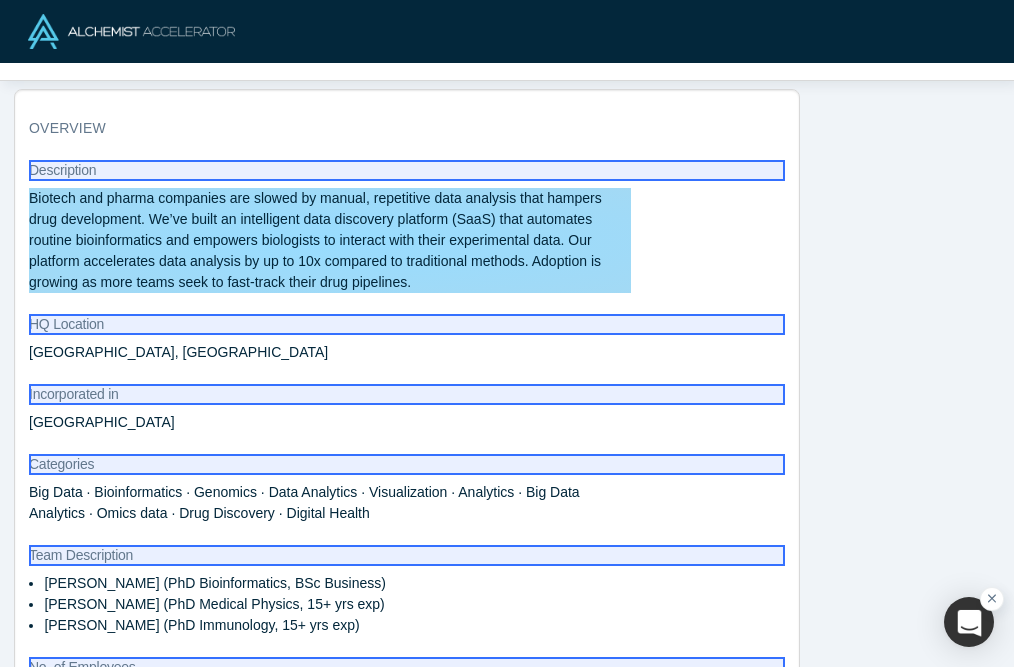 click on "Biotech and pharma companies are slowed by manual, repetitive data analysis that hampers drug development. We’ve built an intelligent data discovery platform (SaaS) that automates routine bioinformatics and empowers biologists to interact with their experimental data. Our platform accelerates data analysis by up to 10x compared to traditional methods. Adoption is growing as more teams seek to fast-track their drug pipelines." at bounding box center [330, 240] 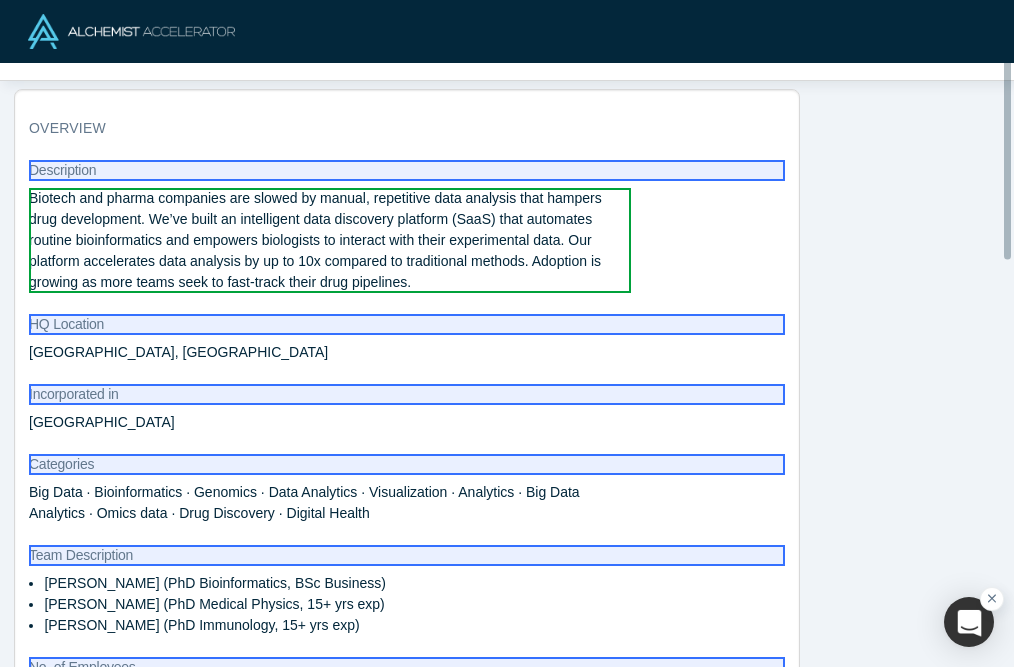 scroll, scrollTop: 140, scrollLeft: 0, axis: vertical 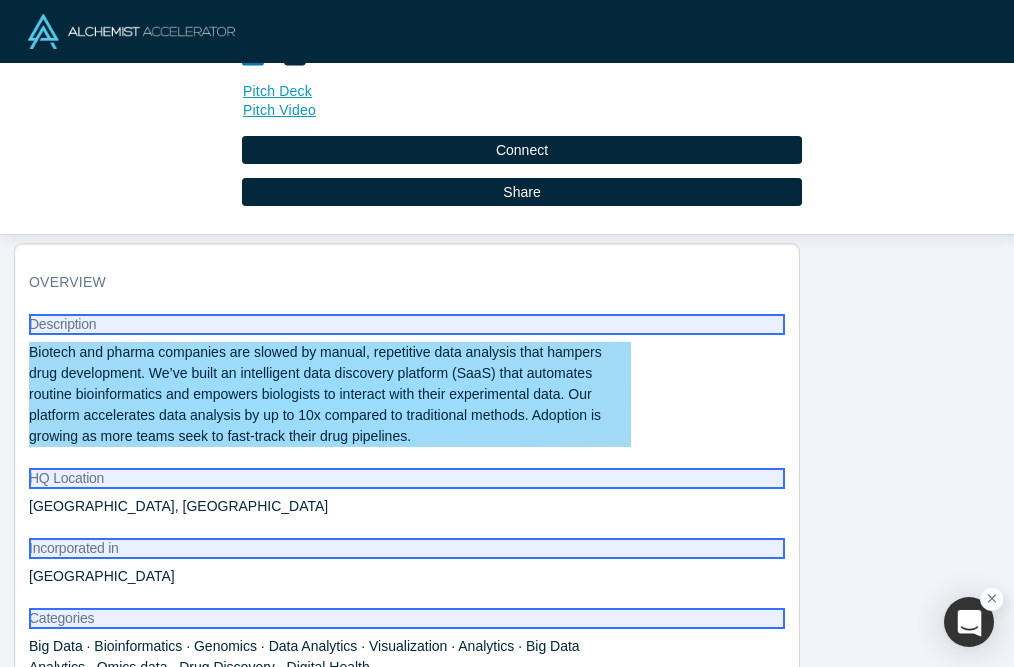 click on "Biotech and pharma companies are slowed by manual, repetitive data analysis that hampers drug development. We’ve built an intelligent data discovery platform (SaaS) that automates routine bioinformatics and empowers biologists to interact with their experimental data. Our platform accelerates data analysis by up to 10x compared to traditional methods. Adoption is growing as more teams seek to fast-track their drug pipelines." at bounding box center [330, 394] 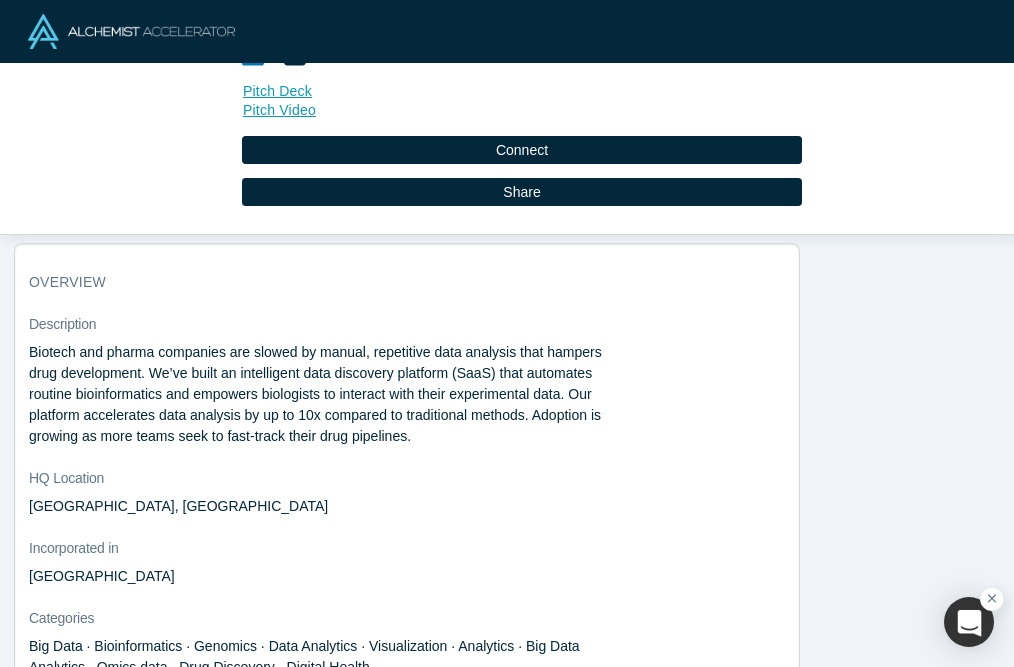 scroll, scrollTop: 434, scrollLeft: 0, axis: vertical 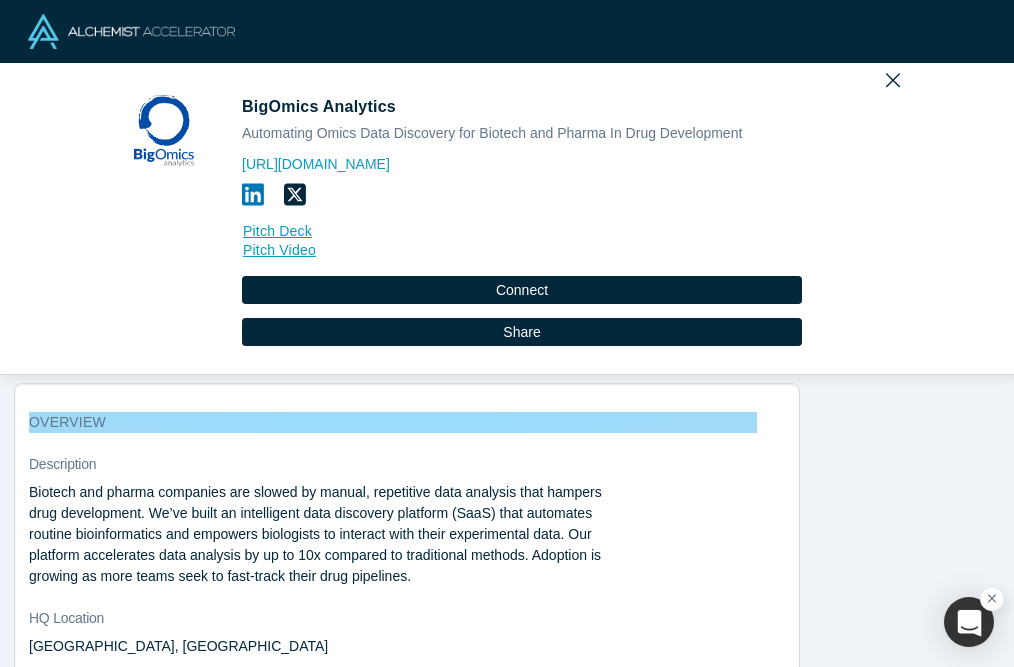 click on "overview" at bounding box center (393, 422) 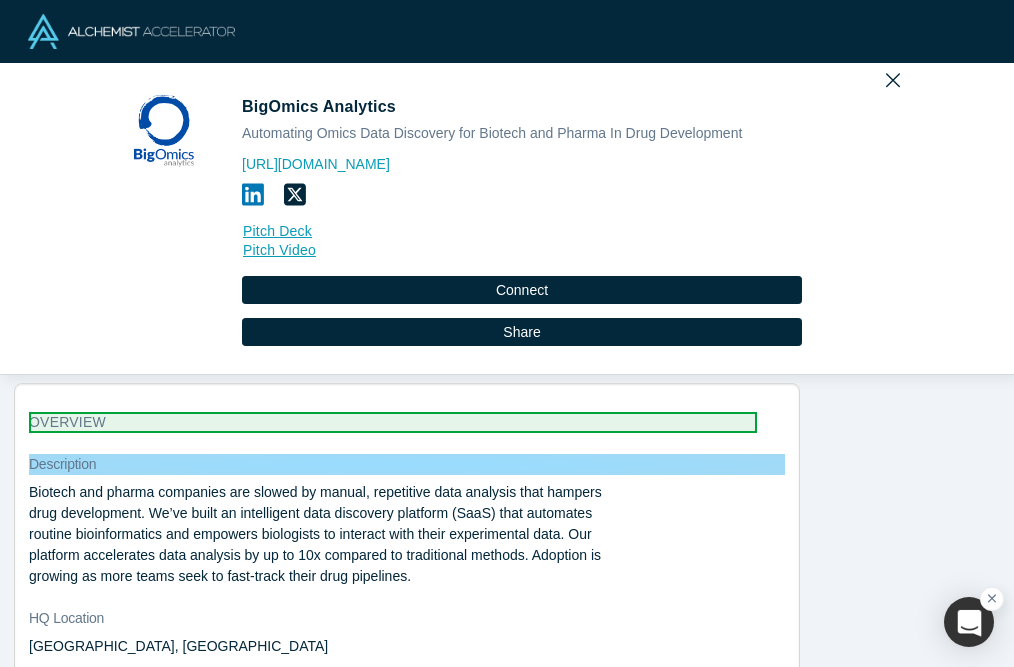 click on "Description" at bounding box center (407, 464) 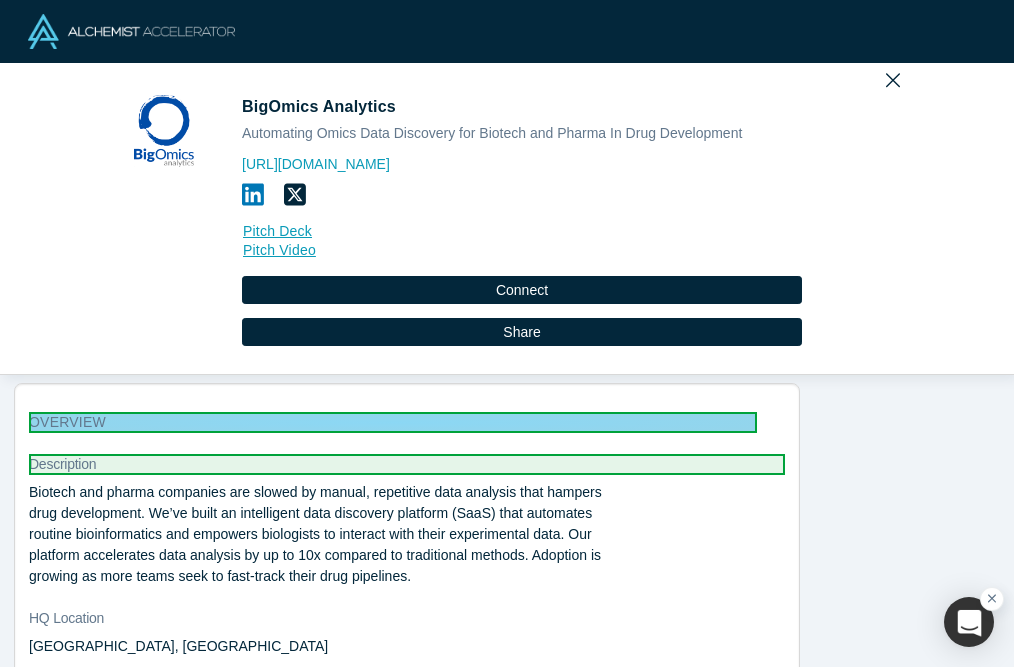 click on "overview" at bounding box center [393, 422] 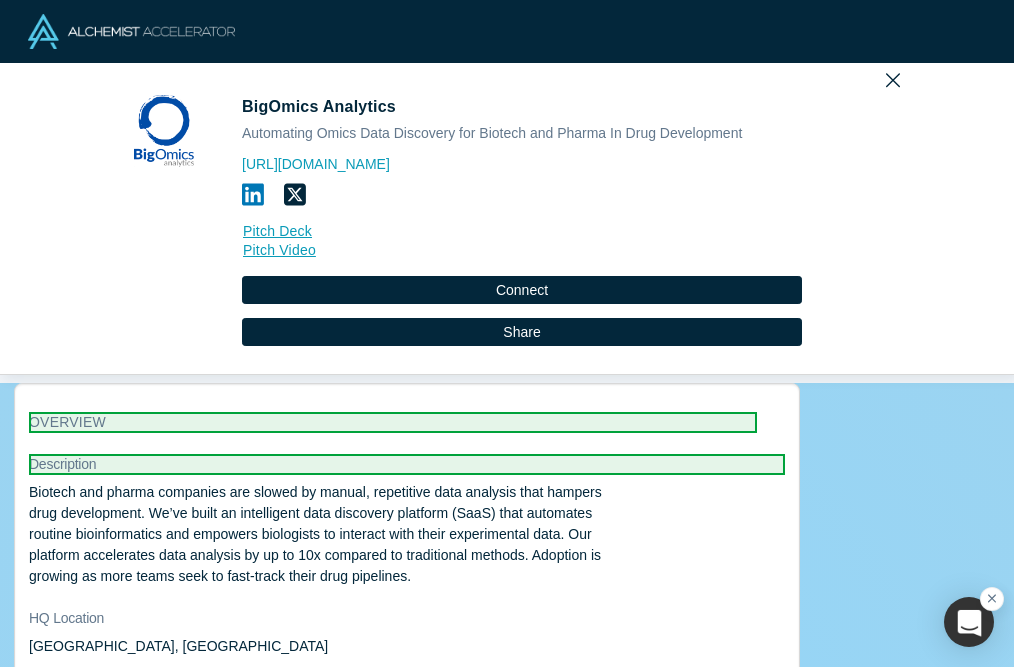 click on "BigOmics Analytics overview   Description Biotech and pharma companies are slowed by manual, repetitive data analysis that hampers drug development. We’ve built an intelligent data discovery platform (SaaS) that automates routine bioinformatics and empowers biologists to interact with their experimental data. Our platform accelerates data analysis by up to 10x compared to traditional methods. Adoption is growing as more teams seek to fast-track their drug pipelines. HQ Location Lugano, Switzerland Incorporated in Switzerland Categories Big Data · Bioinformatics · Genomics · Data Analytics · Visualization · Analytics · Big Data Analytics · Omics data · Drug Discovery · Digital Health Team Description
Murat Akhmedov (PhD Bioinformatics, BSc Business)
Ivo Kwee (PhD Medical Physics, 15+ yrs exp)
Axel Martinelli (PhD Immunology, 15+ yrs exp)
No. of Employees 11-50 Highlights
50+ paying customers, $700K ARR
Pipeline: AbbVie, Merck, Sanofi
$1.2M ARR target by year-end" at bounding box center [507, 1201] 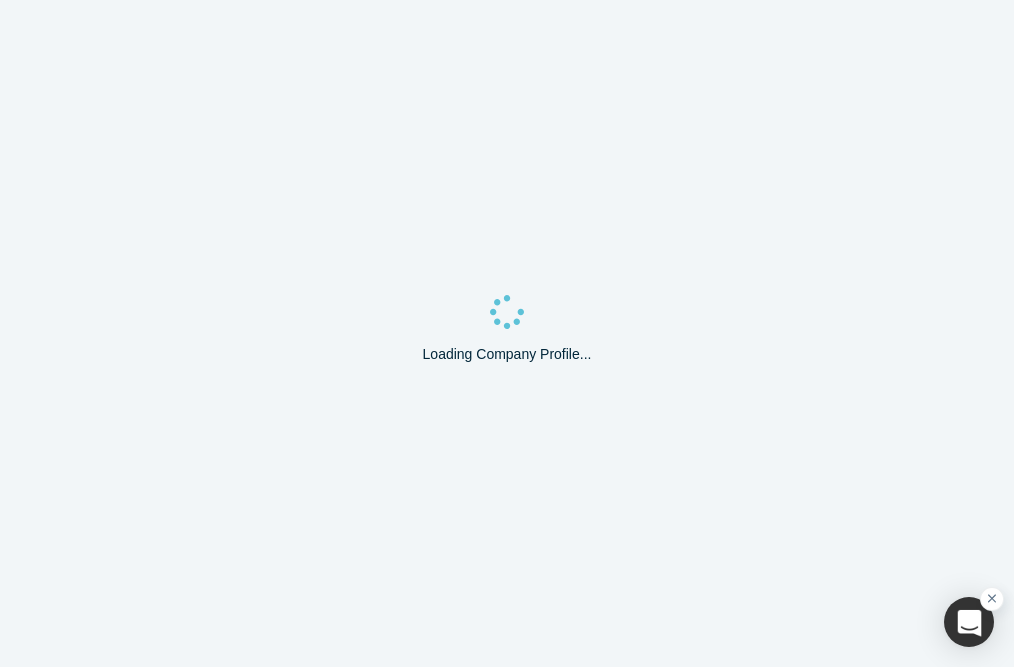 scroll, scrollTop: 0, scrollLeft: 0, axis: both 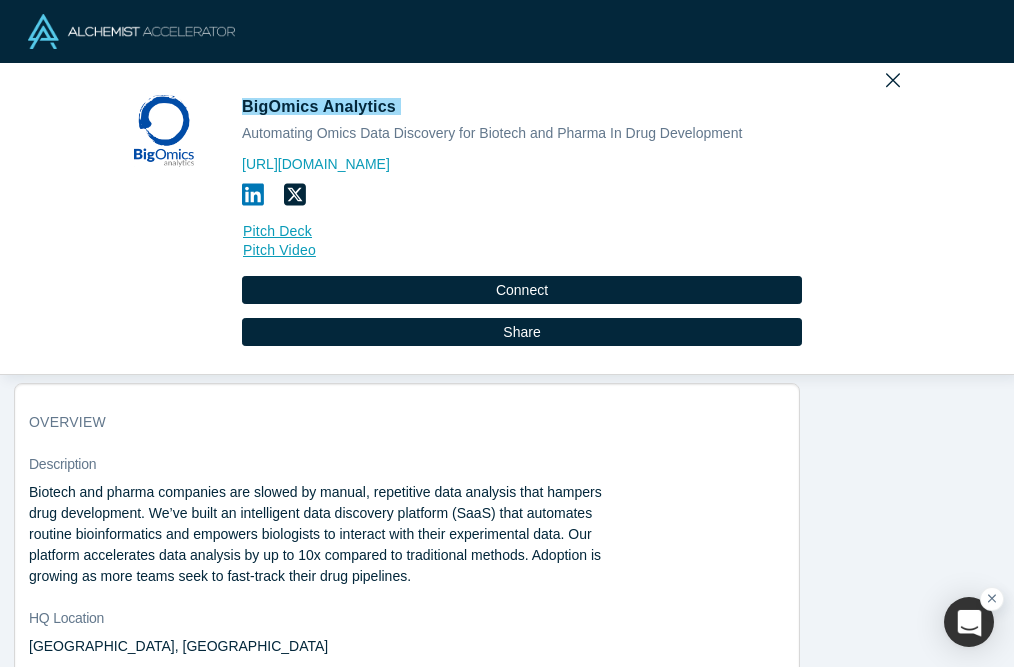 click on "BigOmics Analytics" at bounding box center [321, 106] 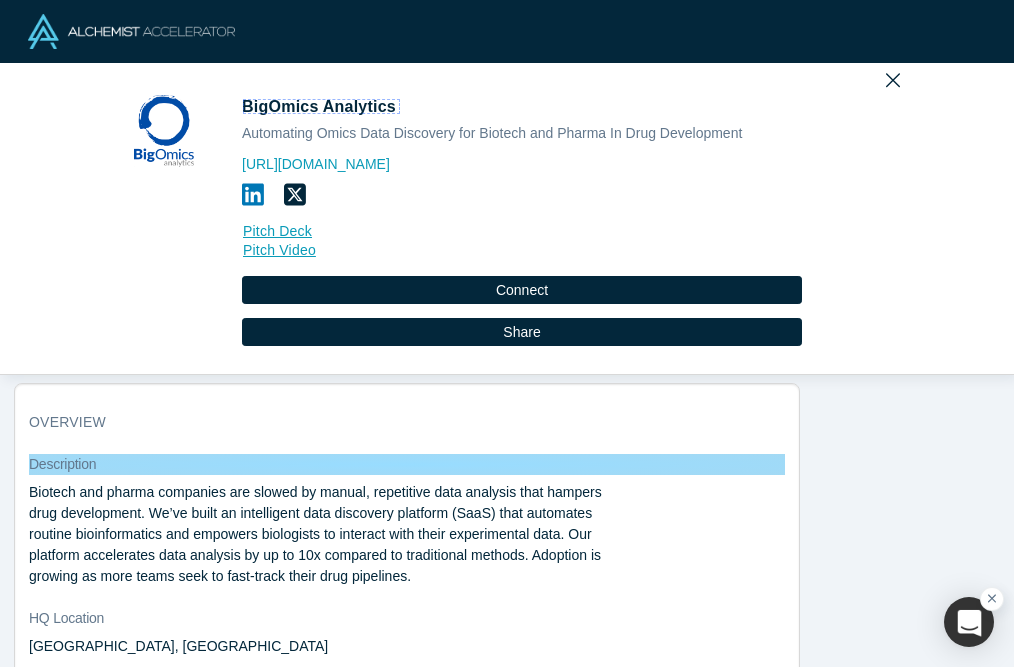 click on "Description" at bounding box center (407, 464) 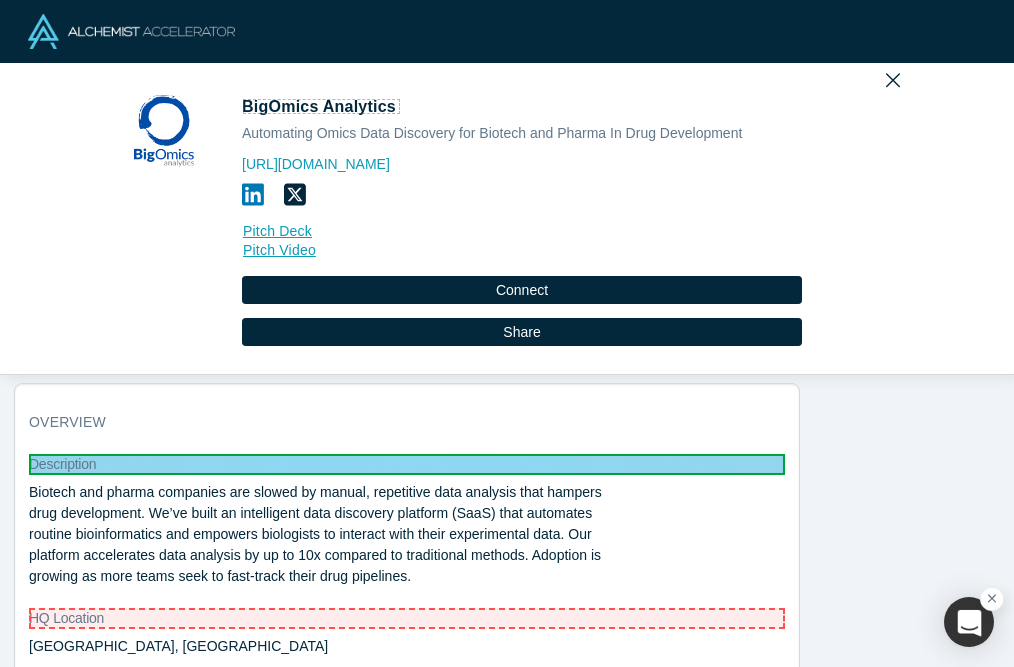 click on "Description" at bounding box center (407, 464) 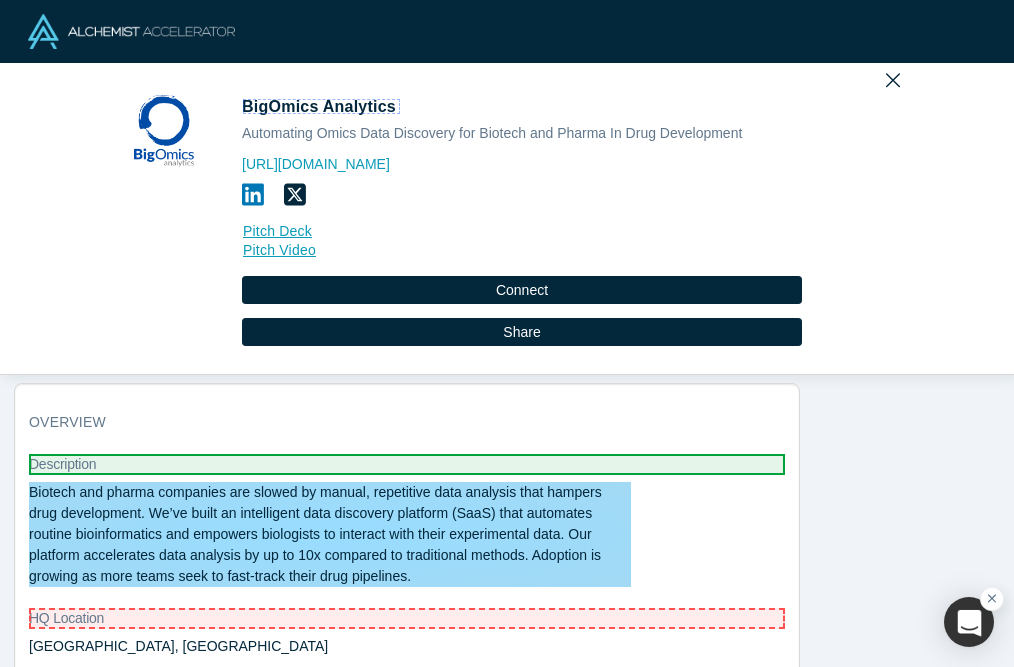 click on "Biotech and pharma companies are slowed by manual, repetitive data analysis that hampers drug development. We’ve built an intelligent data discovery platform (SaaS) that automates routine bioinformatics and empowers biologists to interact with their experimental data. Our platform accelerates data analysis by up to 10x compared to traditional methods. Adoption is growing as more teams seek to fast-track their drug pipelines." at bounding box center [330, 534] 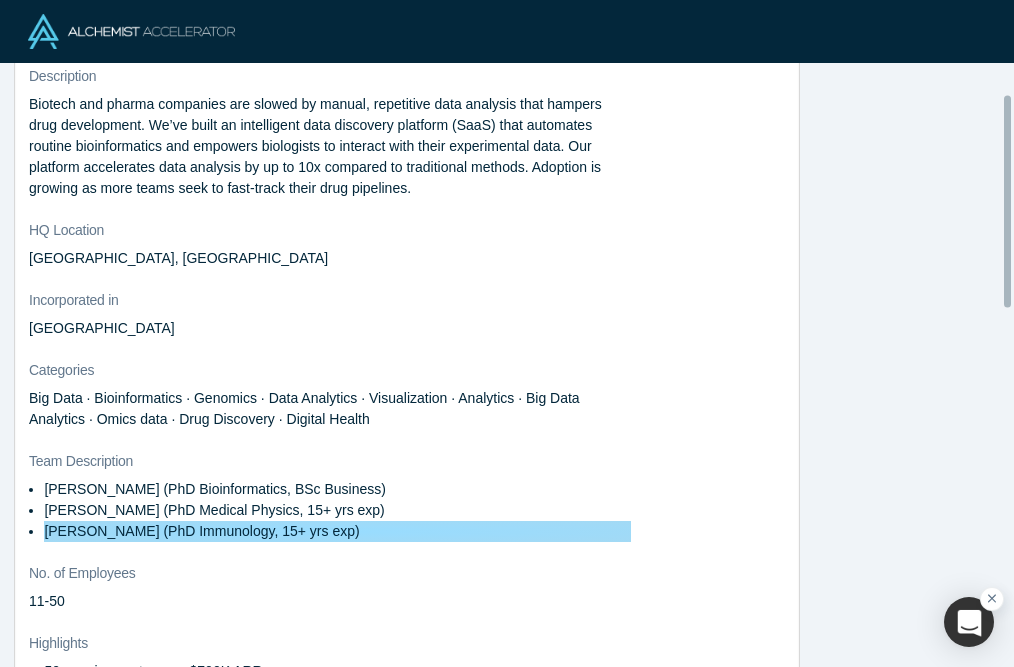 scroll, scrollTop: 400, scrollLeft: 0, axis: vertical 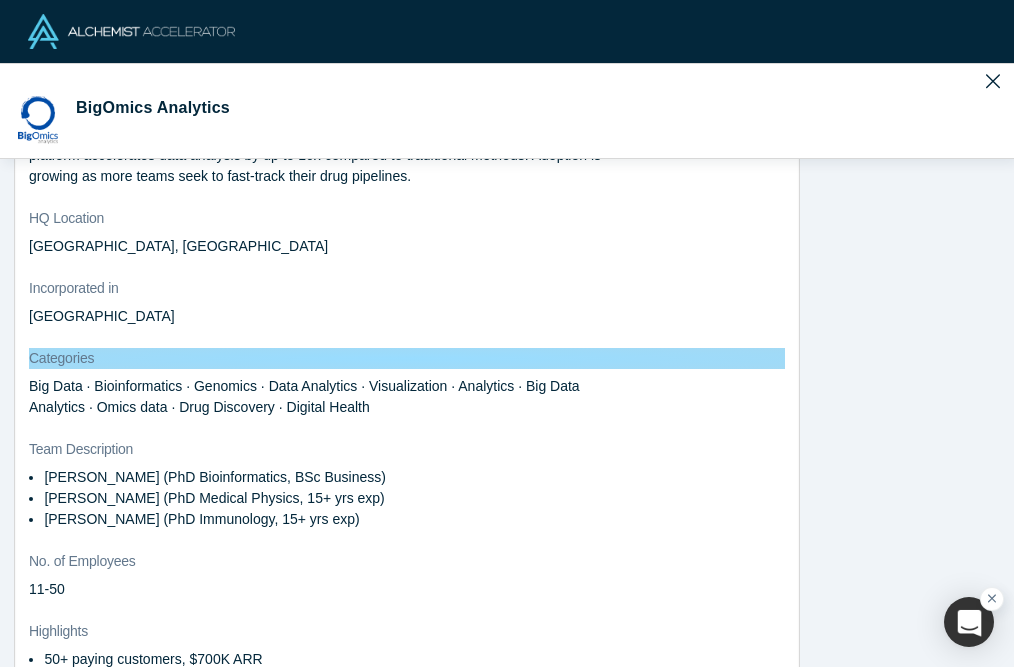 click on "Categories" at bounding box center (407, 358) 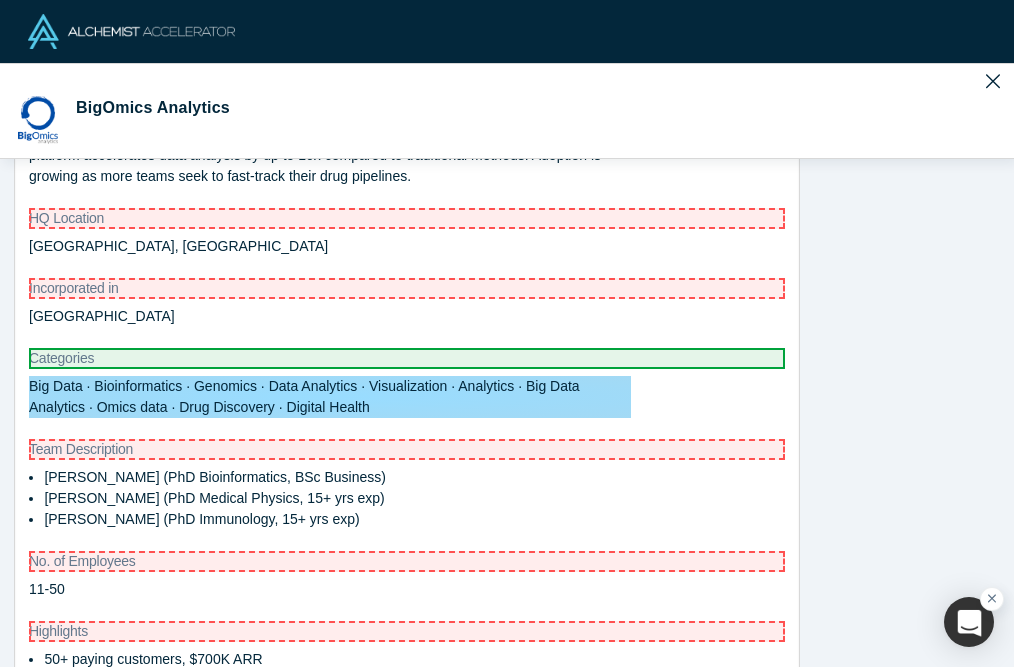 click on "Big Data · Bioinformatics · Genomics · Data Analytics · Visualization · Analytics · Big Data Analytics · Omics data · Drug Discovery · Digital Health" at bounding box center [330, 397] 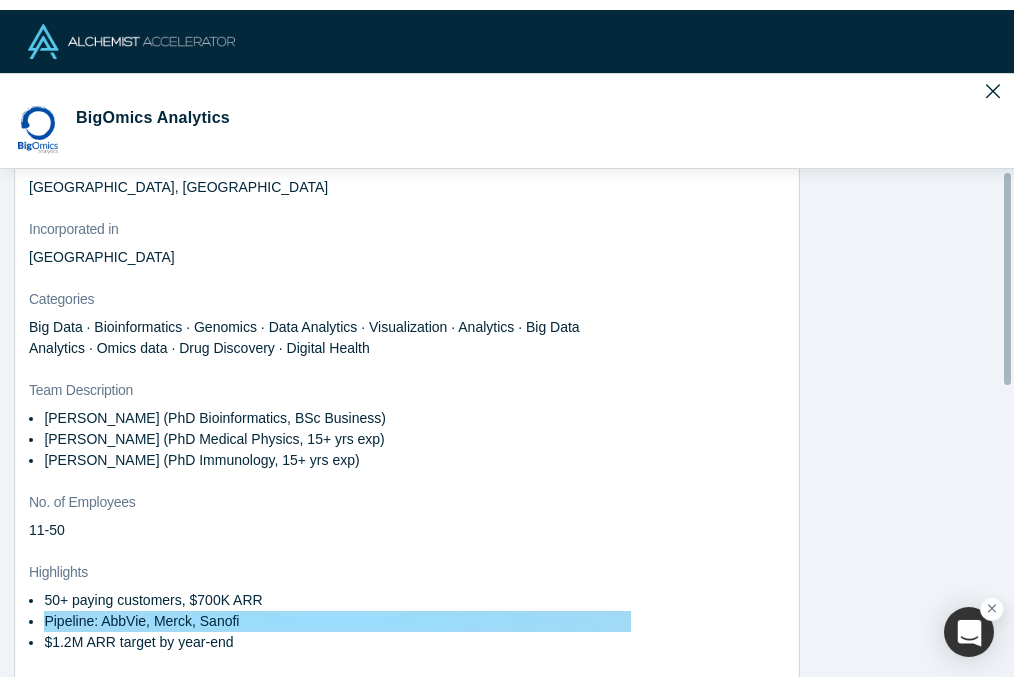 scroll, scrollTop: 500, scrollLeft: 0, axis: vertical 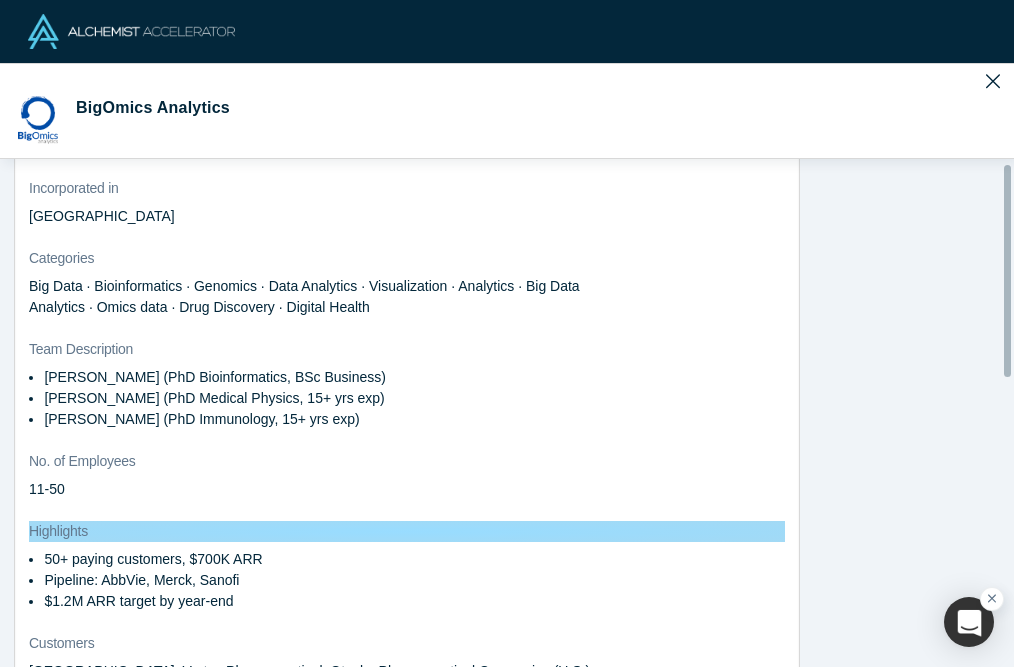 click on "Highlights" at bounding box center (407, 531) 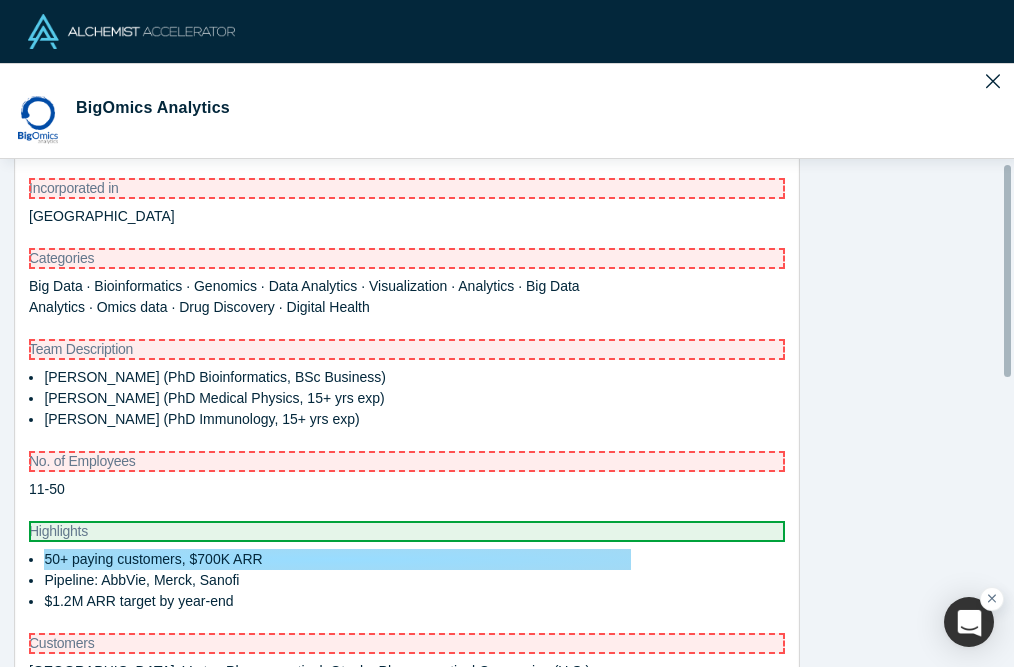 click on "50+ paying customers, $700K ARR" at bounding box center (337, 559) 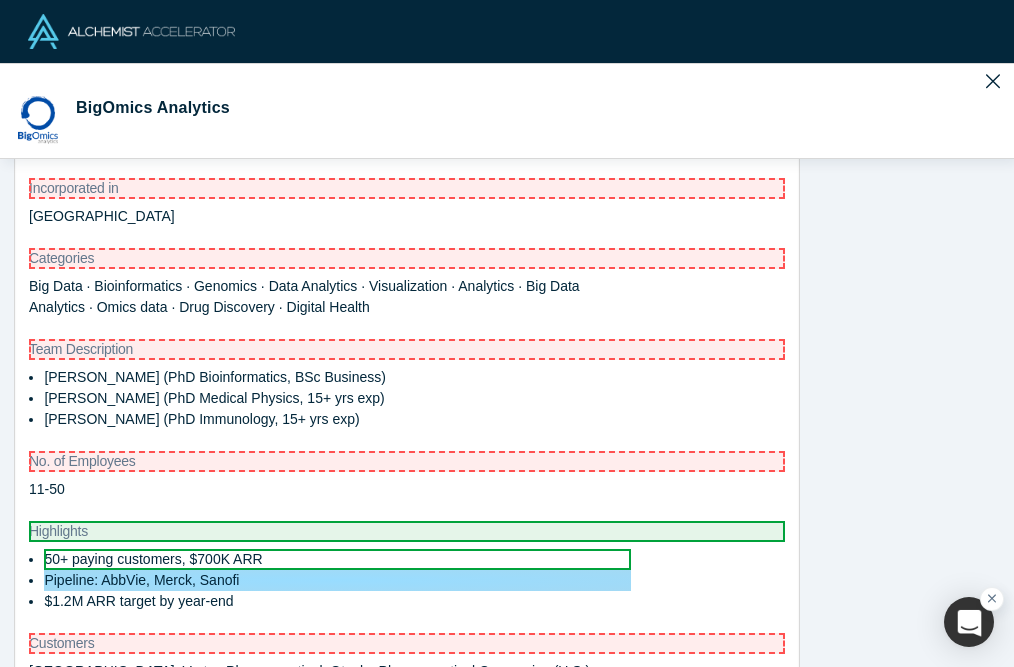 click on "Pipeline: AbbVie, Merck, Sanofi" at bounding box center [337, 580] 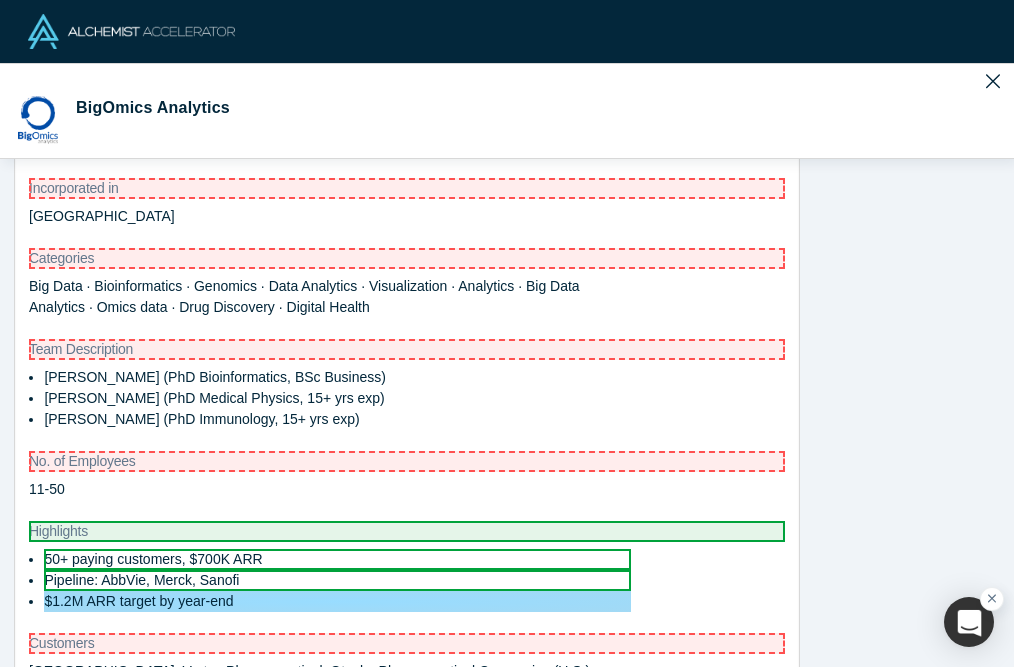 click on "$1.2M ARR target by year-end" at bounding box center [337, 601] 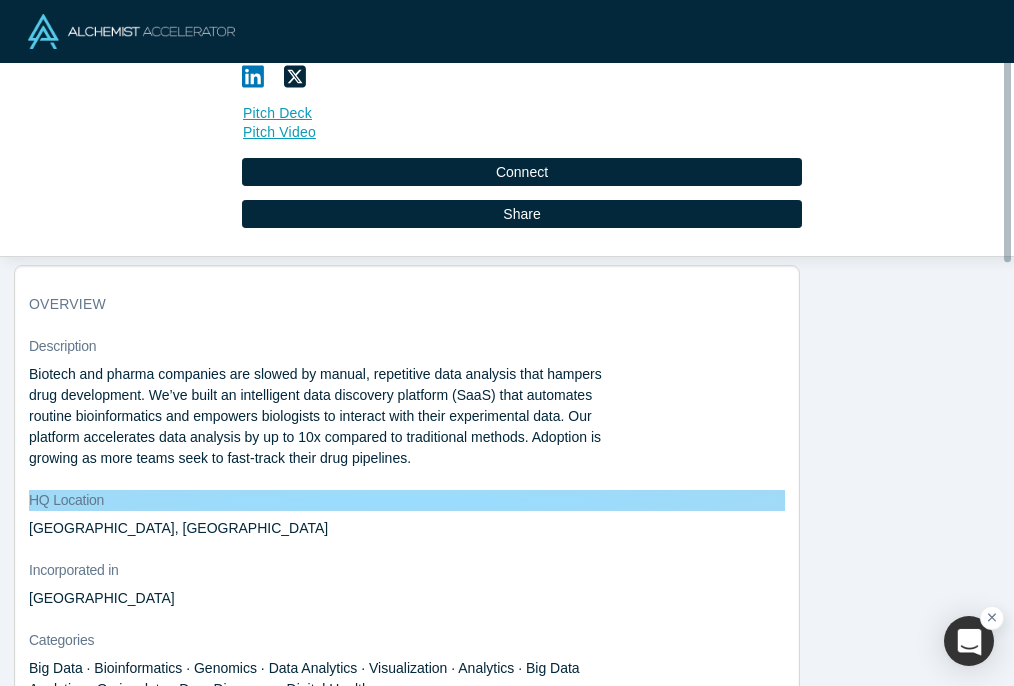 scroll, scrollTop: 100, scrollLeft: 0, axis: vertical 